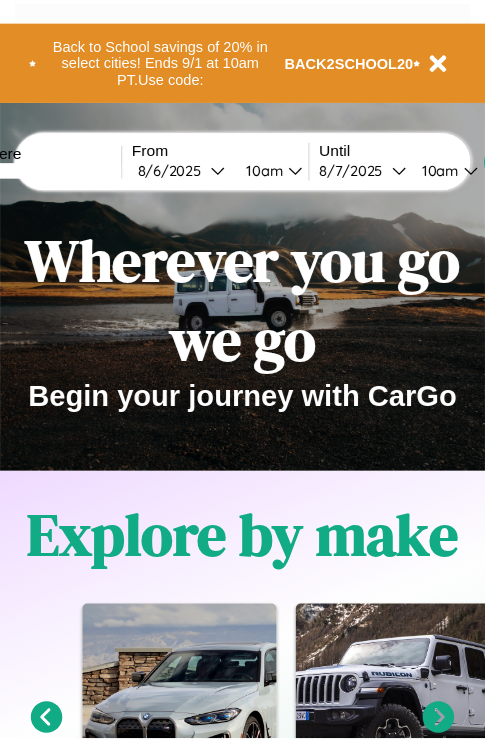 scroll, scrollTop: 0, scrollLeft: 0, axis: both 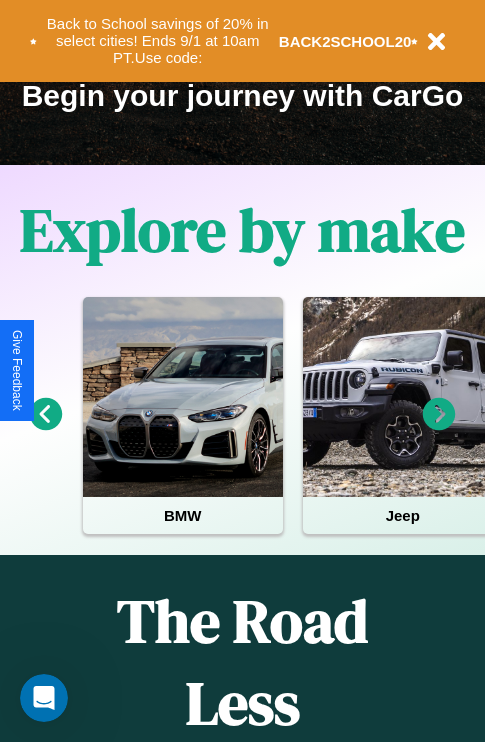 click 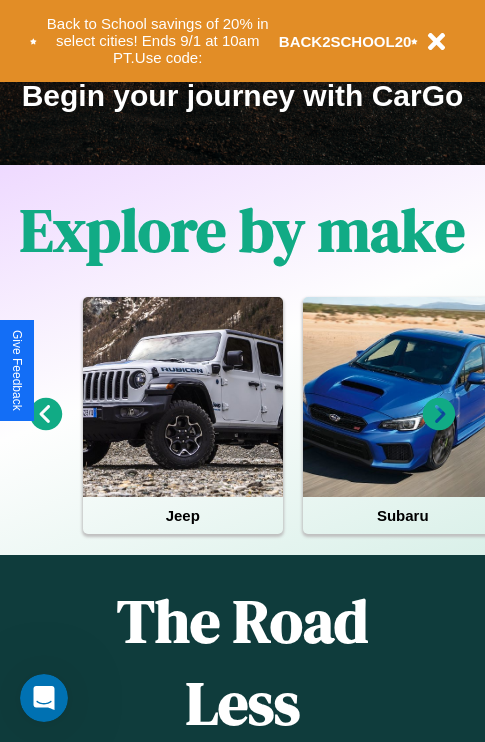 click 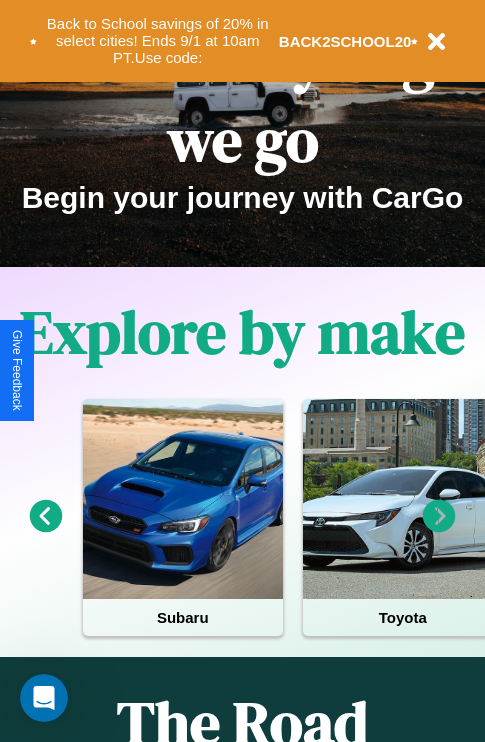 scroll, scrollTop: 0, scrollLeft: 0, axis: both 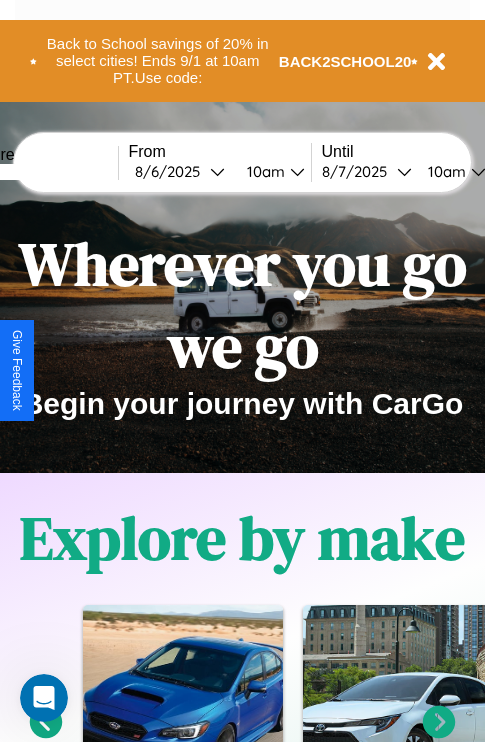 click at bounding box center (43, 172) 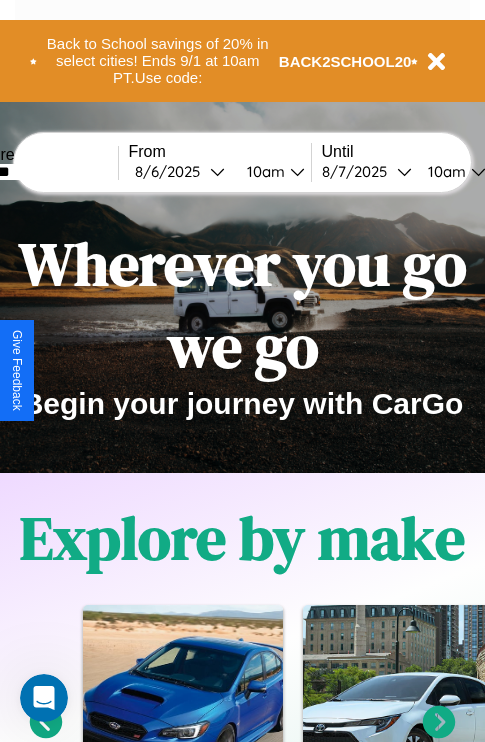 type on "*******" 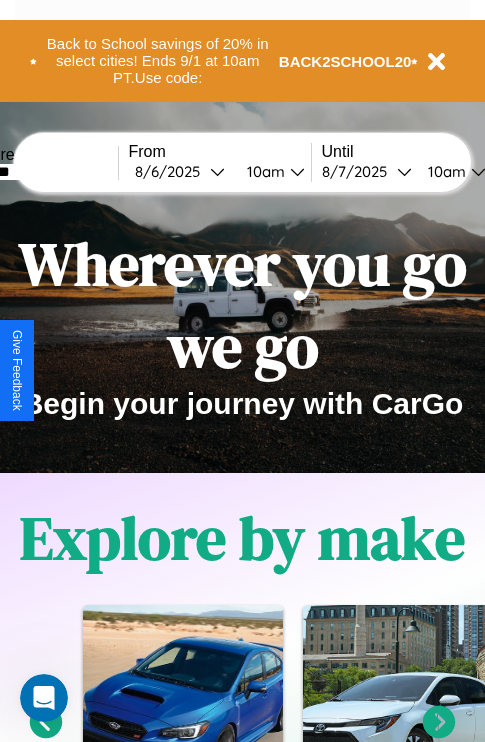 select on "*" 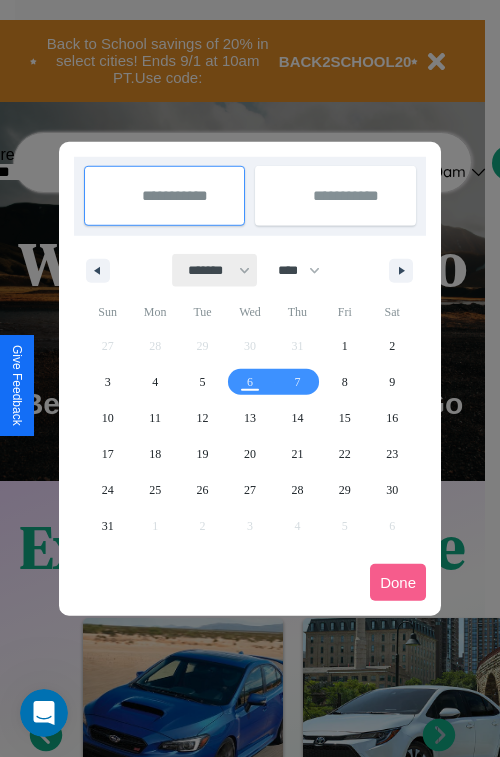 click on "******* ******** ***** ***** *** **** **** ****** ********* ******* ******** ********" at bounding box center (215, 270) 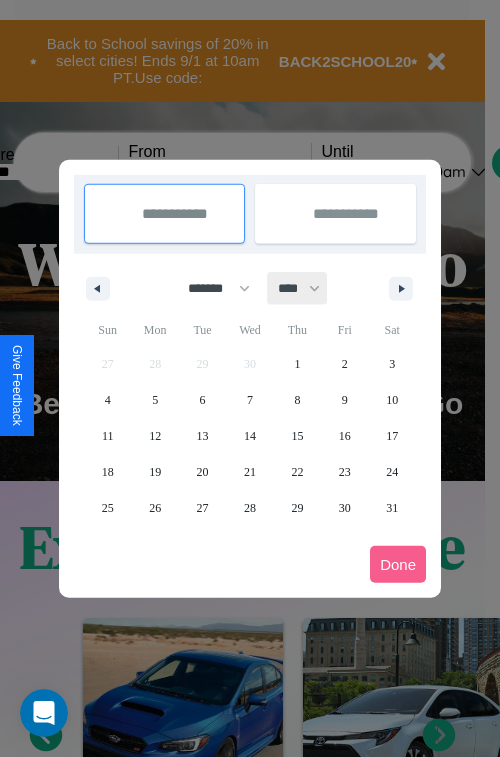 click on "**** **** **** **** **** **** **** **** **** **** **** **** **** **** **** **** **** **** **** **** **** **** **** **** **** **** **** **** **** **** **** **** **** **** **** **** **** **** **** **** **** **** **** **** **** **** **** **** **** **** **** **** **** **** **** **** **** **** **** **** **** **** **** **** **** **** **** **** **** **** **** **** **** **** **** **** **** **** **** **** **** **** **** **** **** **** **** **** **** **** **** **** **** **** **** **** **** **** **** **** **** **** **** **** **** **** **** **** **** **** **** **** **** **** **** **** **** **** **** **** ****" at bounding box center [298, 288] 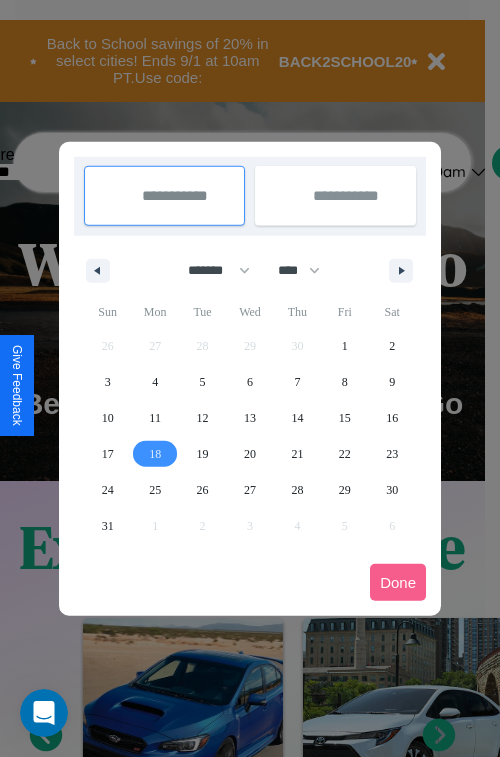 click on "18" at bounding box center (155, 454) 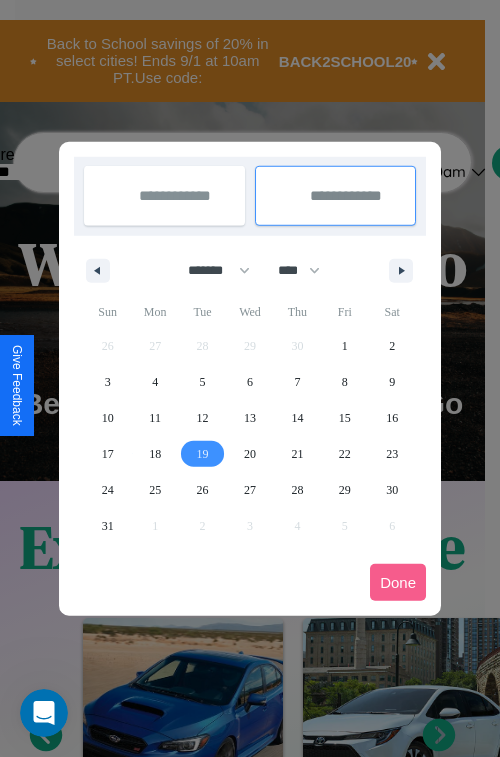 click on "19" at bounding box center (203, 454) 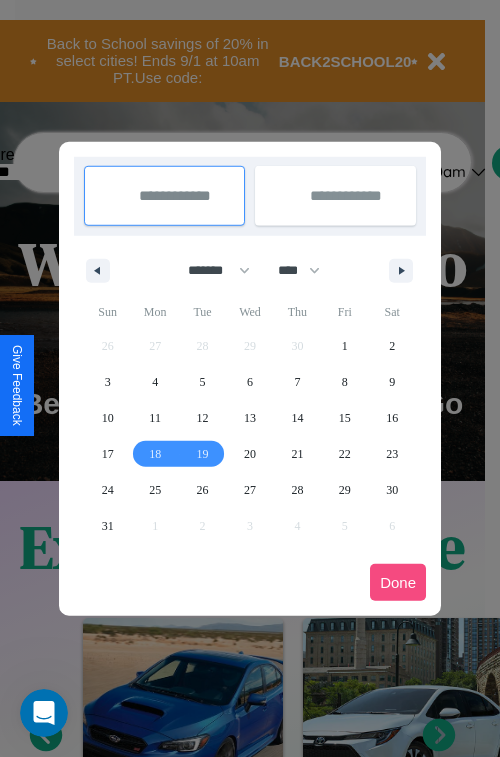 click on "Done" at bounding box center (398, 582) 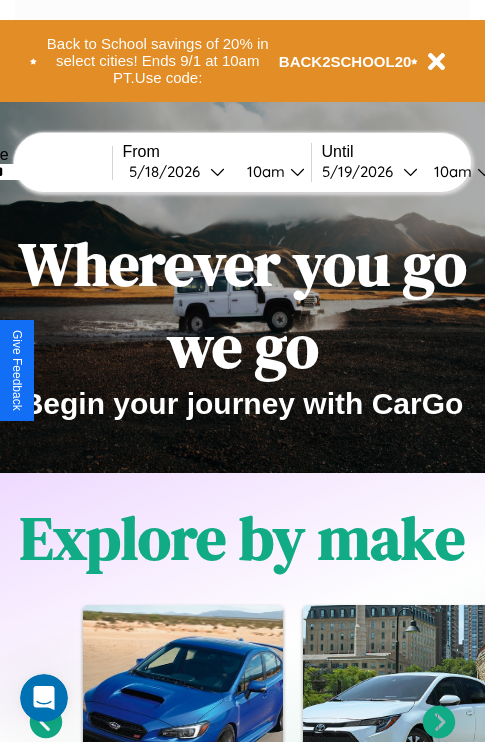 scroll, scrollTop: 0, scrollLeft: 74, axis: horizontal 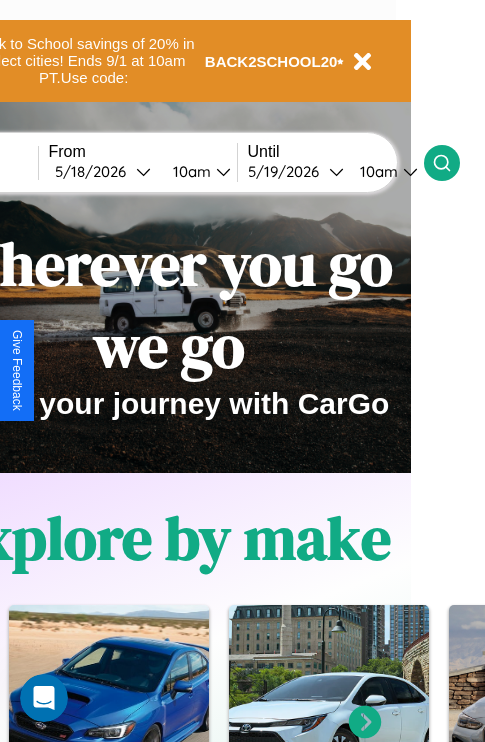 click 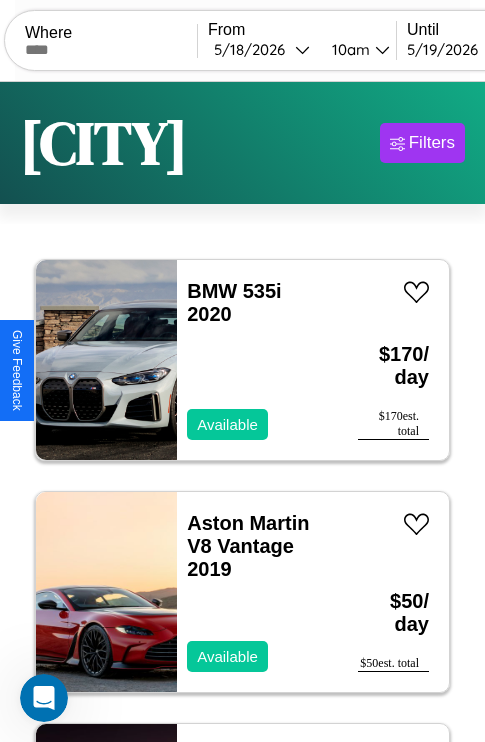 scroll, scrollTop: 66, scrollLeft: 0, axis: vertical 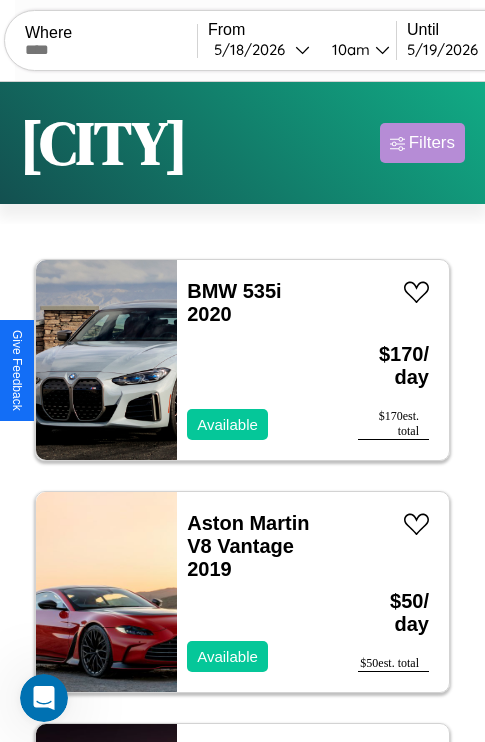 click on "Filters" at bounding box center (432, 143) 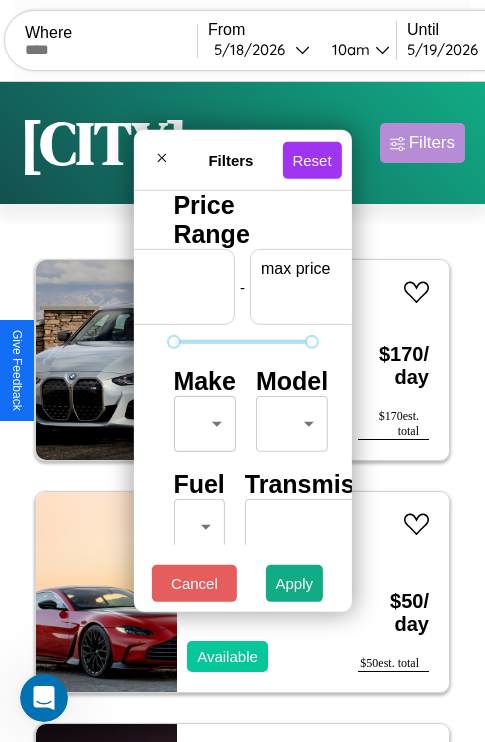 scroll, scrollTop: 0, scrollLeft: 124, axis: horizontal 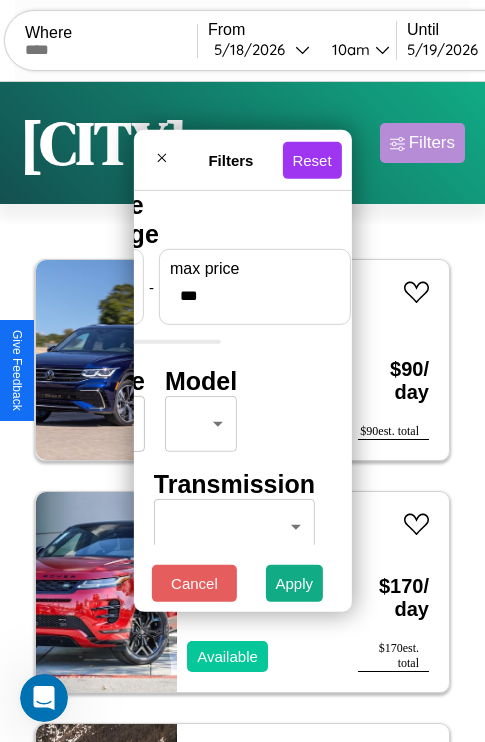 type on "***" 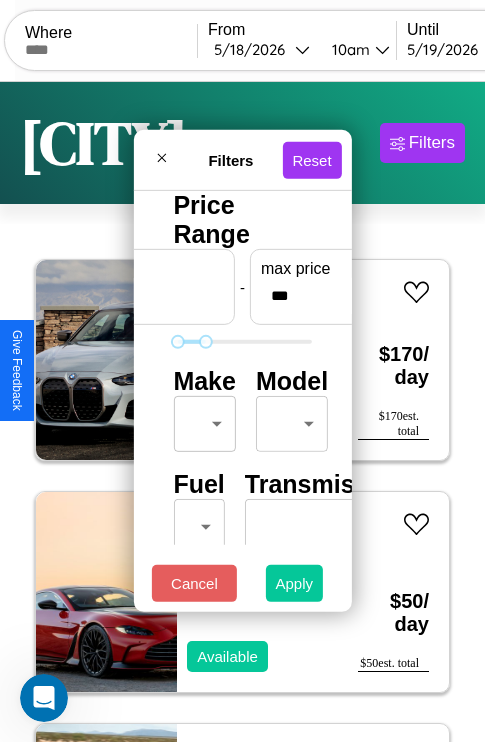 type on "**" 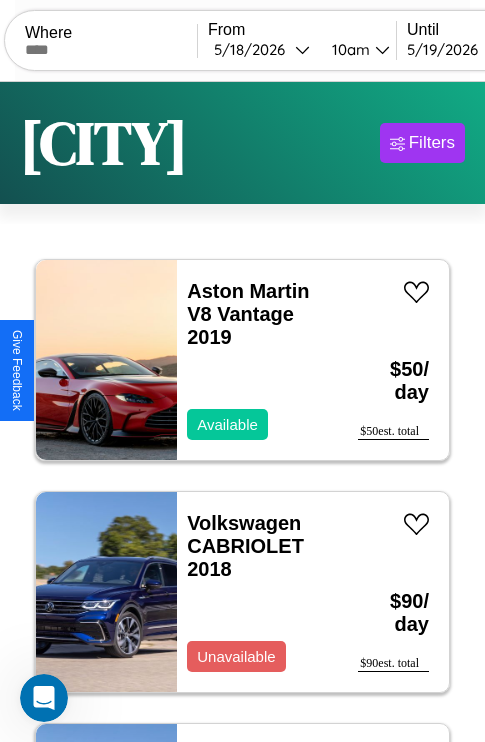 scroll, scrollTop: 94, scrollLeft: 0, axis: vertical 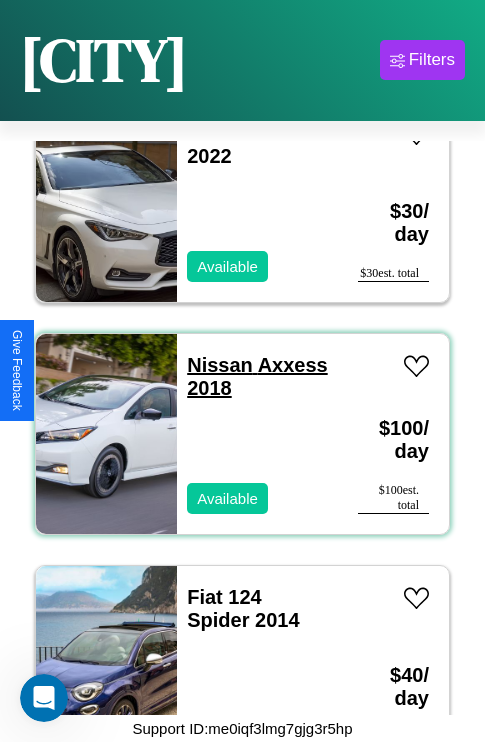 click on "Nissan   Axxess   2018" at bounding box center [257, 376] 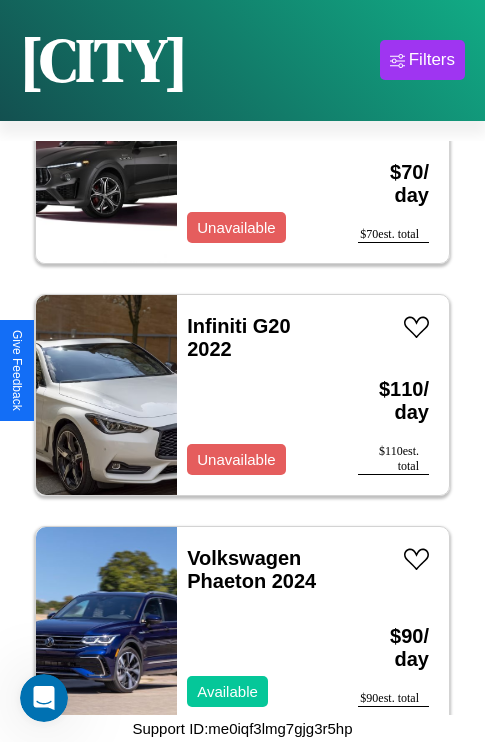 scroll, scrollTop: 2859, scrollLeft: 0, axis: vertical 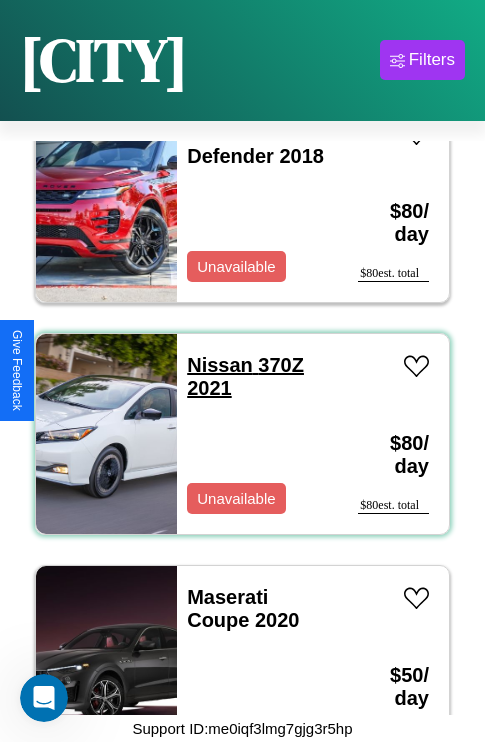 click on "Nissan   370Z   2021" at bounding box center [245, 376] 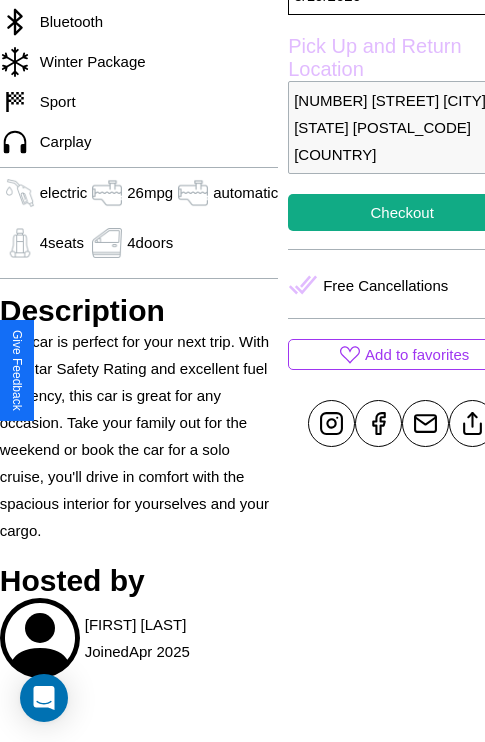 scroll, scrollTop: 709, scrollLeft: 76, axis: both 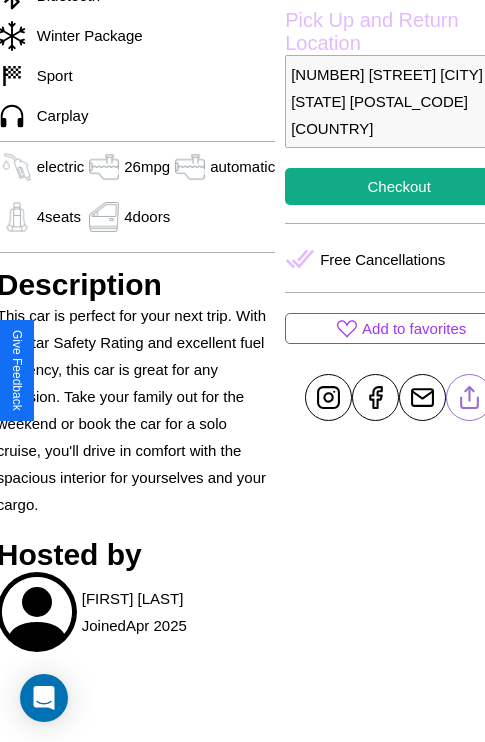 click 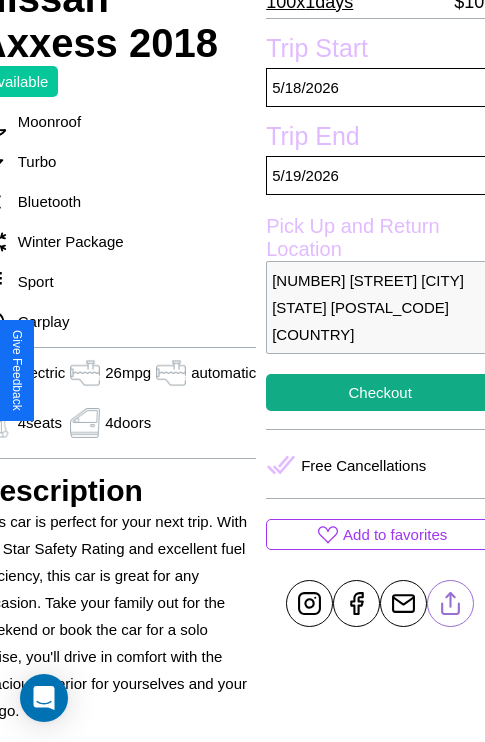 scroll, scrollTop: 498, scrollLeft: 96, axis: both 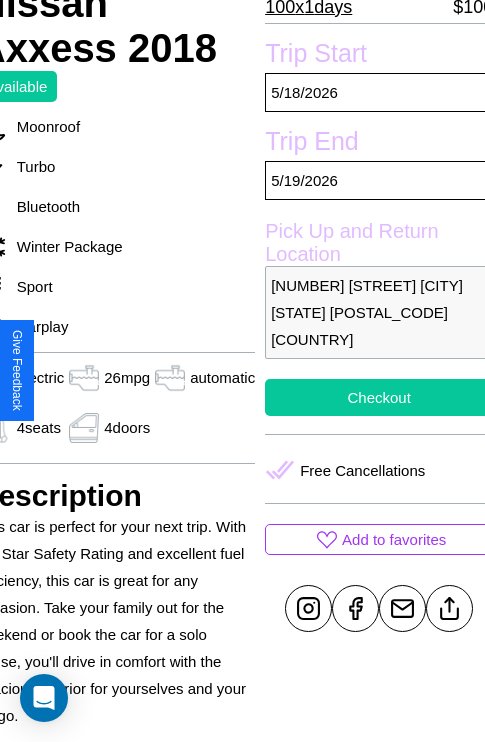 click on "Checkout" at bounding box center (379, 397) 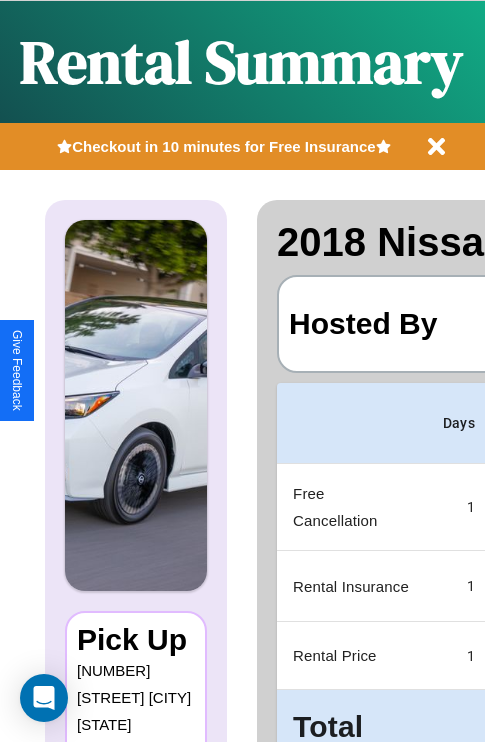 scroll, scrollTop: 0, scrollLeft: 378, axis: horizontal 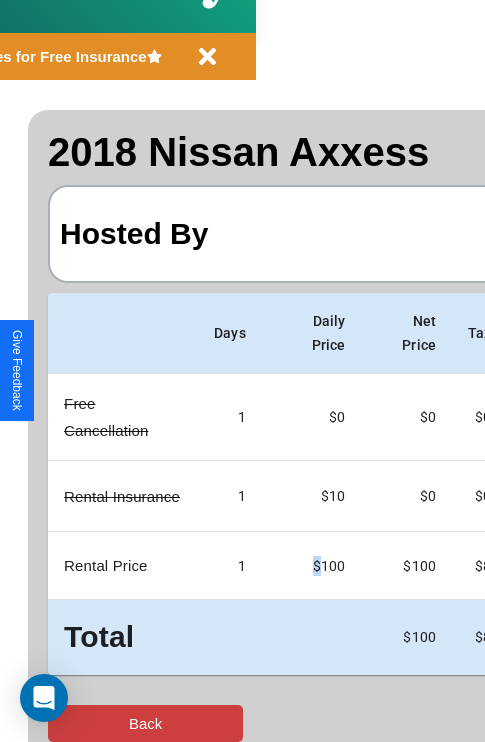 click on "Back" at bounding box center (145, 723) 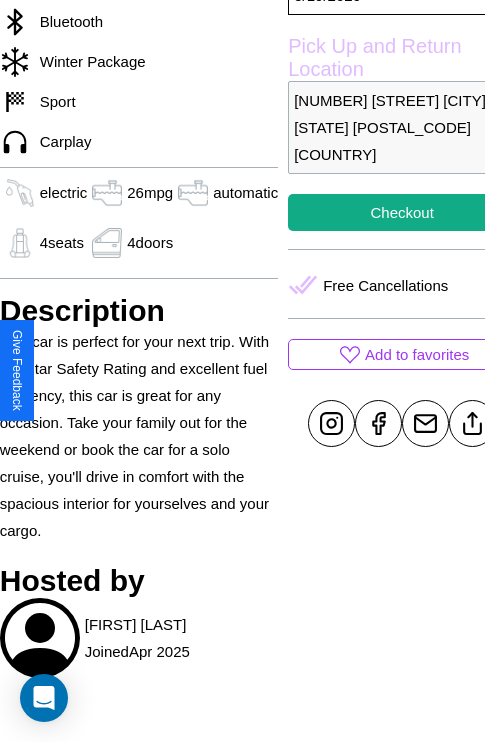 scroll, scrollTop: 709, scrollLeft: 76, axis: both 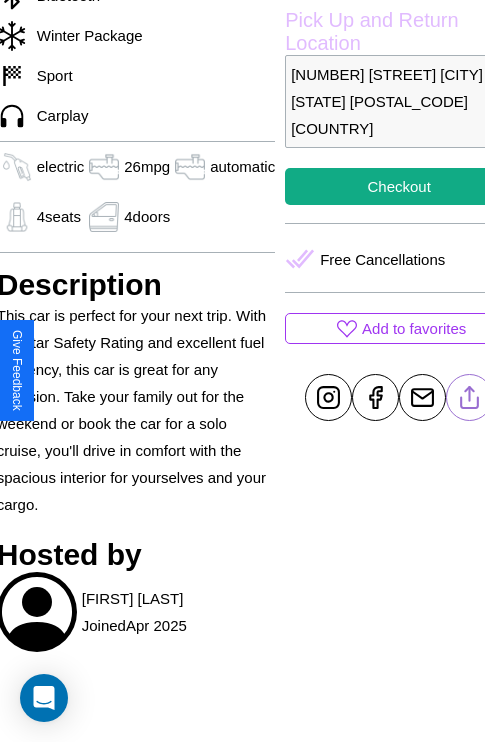 click 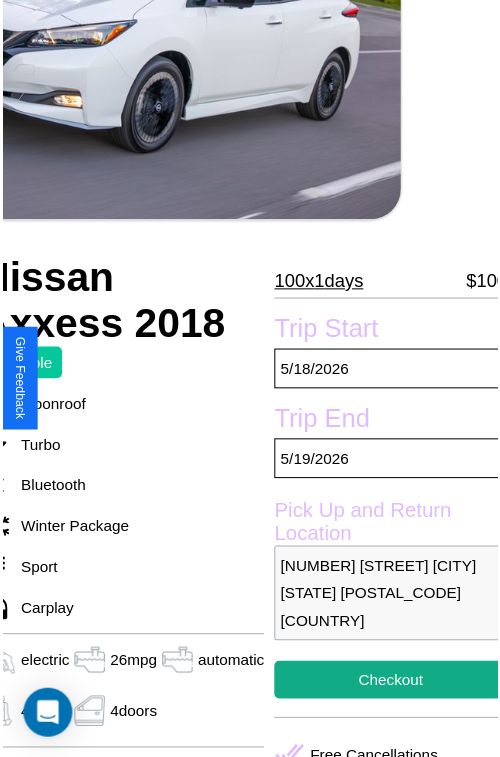 scroll, scrollTop: 220, scrollLeft: 96, axis: both 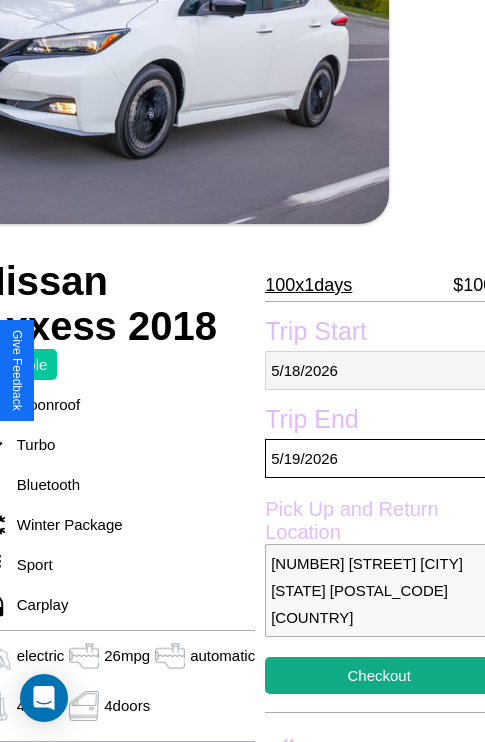 click on "5 / 18 / 2026" at bounding box center [379, 370] 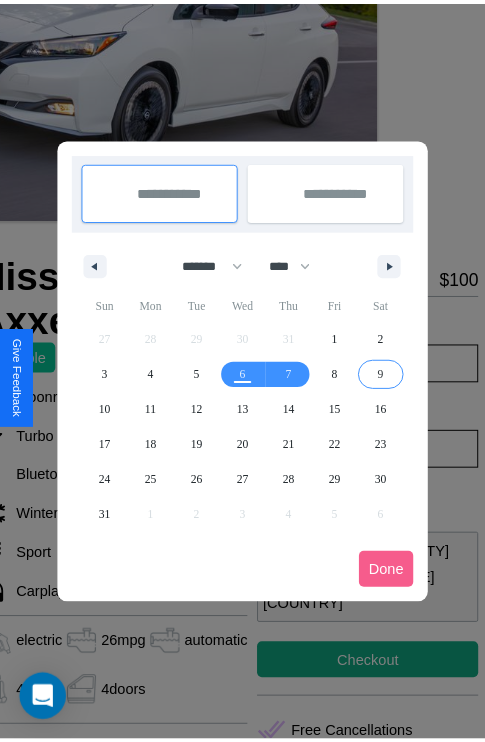 scroll, scrollTop: 0, scrollLeft: 96, axis: horizontal 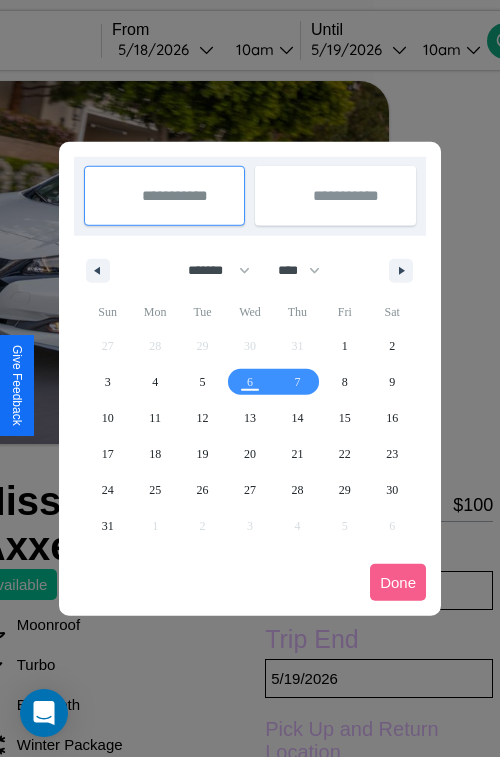 click at bounding box center (250, 378) 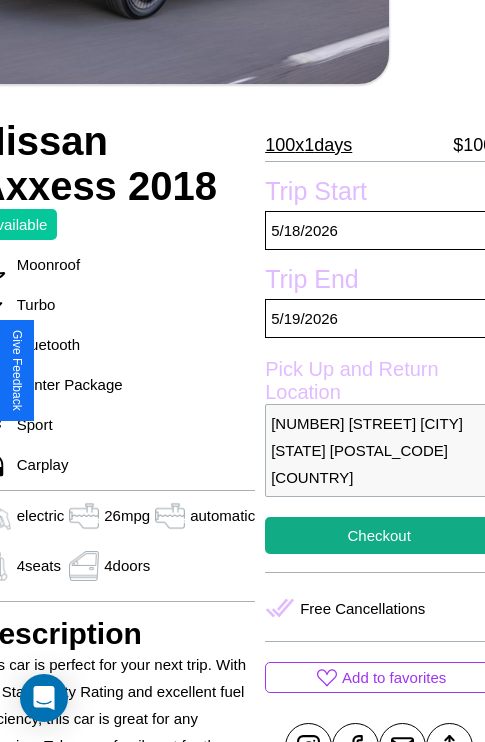 scroll, scrollTop: 426, scrollLeft: 96, axis: both 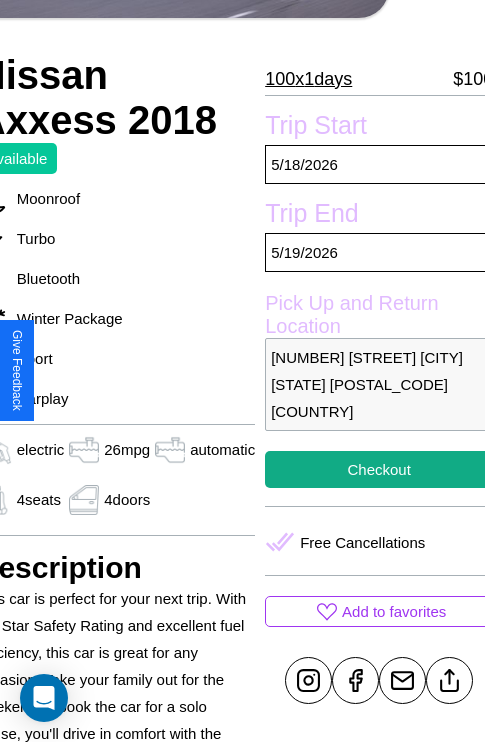 click on "5260 Main Street  Chicago Illinois 23183 United States" at bounding box center (379, 384) 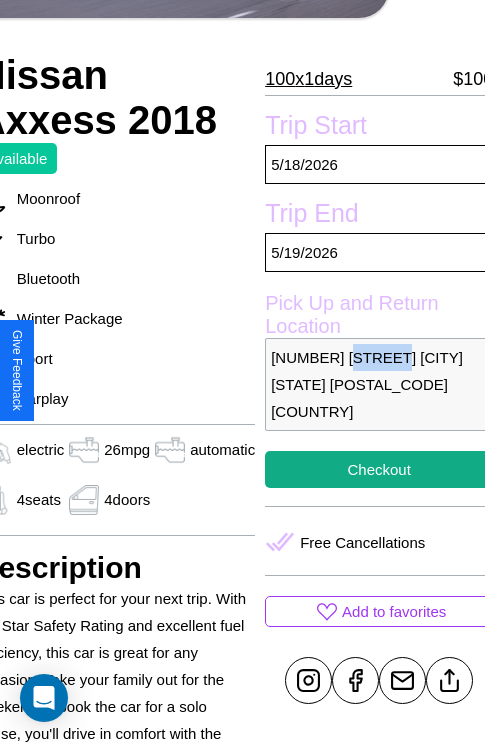 click on "5260 Main Street  Chicago Illinois 23183 United States" at bounding box center [379, 384] 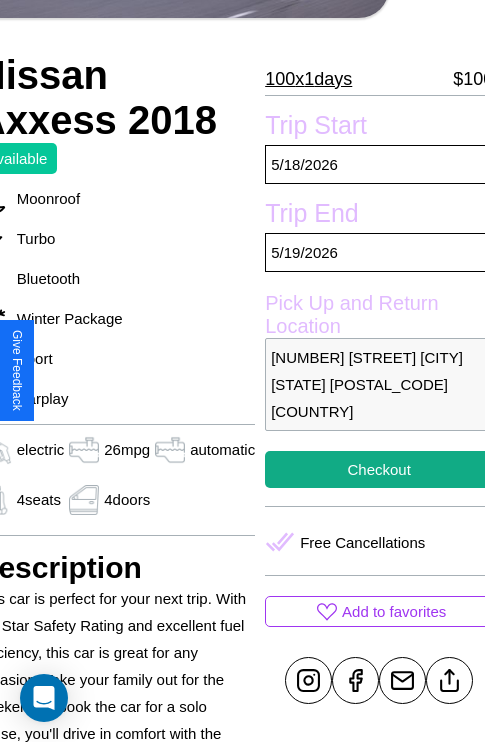 click on "5260 Main Street  Chicago Illinois 23183 United States" at bounding box center (379, 384) 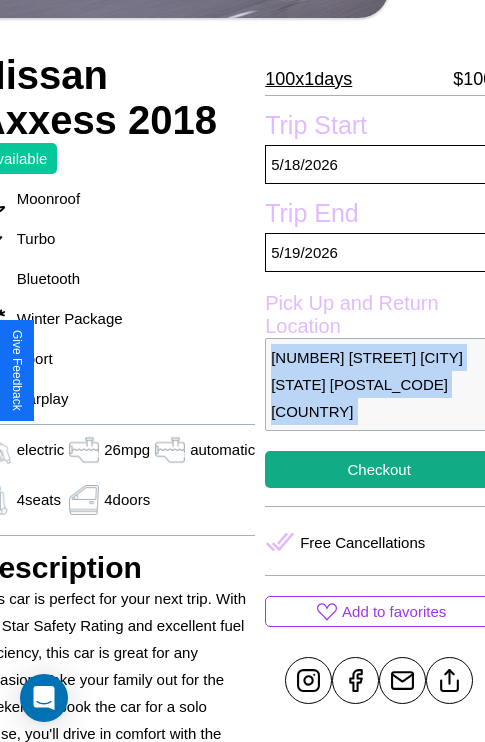 click on "5260 Main Street  Chicago Illinois 23183 United States" at bounding box center (379, 384) 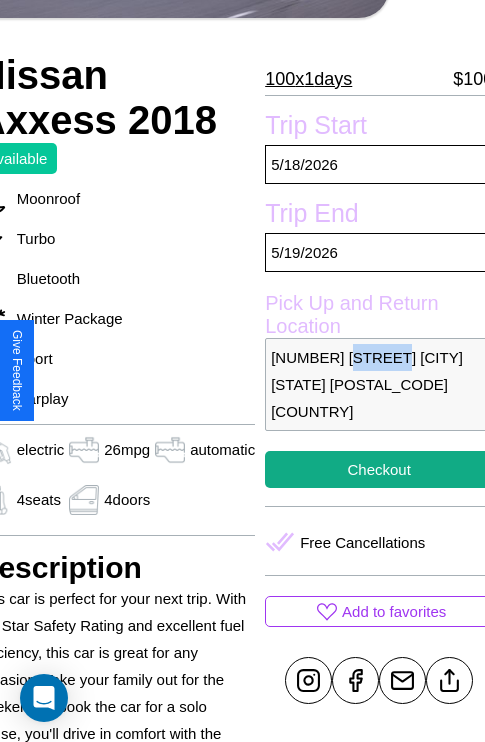 click on "5260 Main Street  Chicago Illinois 23183 United States" at bounding box center (379, 384) 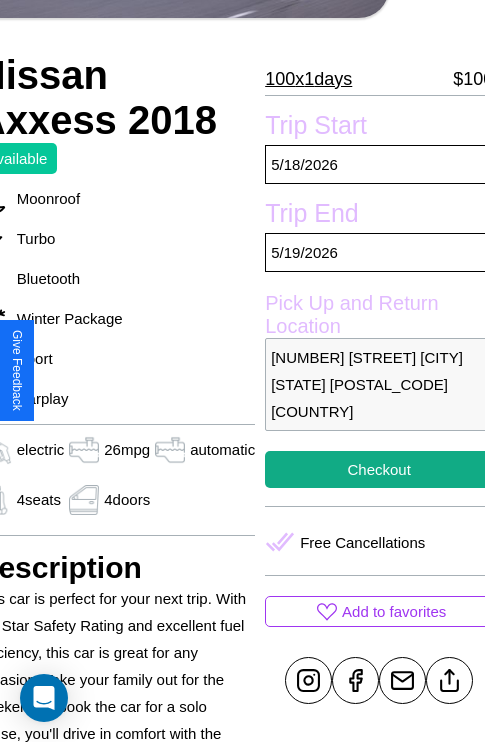 scroll, scrollTop: 498, scrollLeft: 96, axis: both 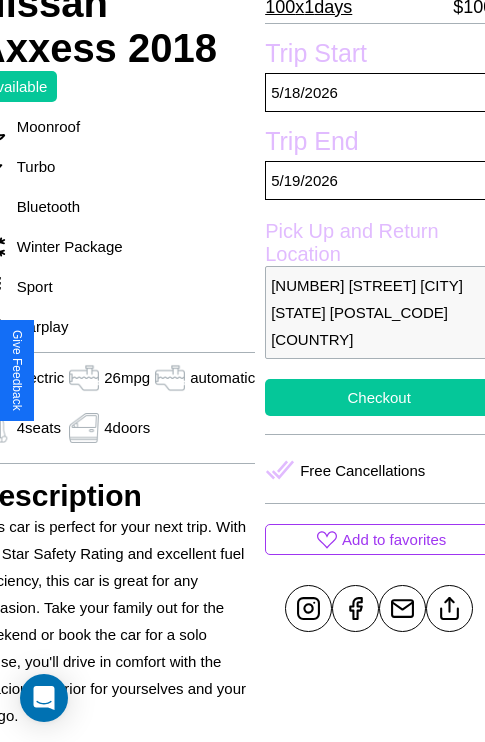 click on "Checkout" at bounding box center (379, 397) 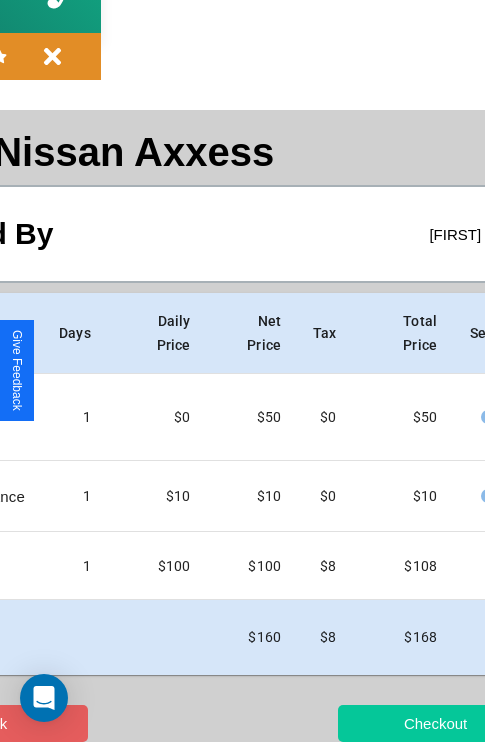 click on "Checkout" at bounding box center [435, 723] 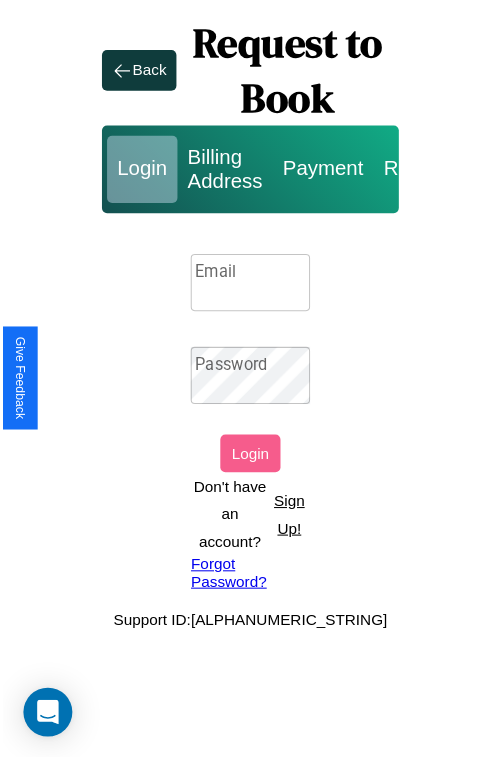 scroll, scrollTop: 0, scrollLeft: 0, axis: both 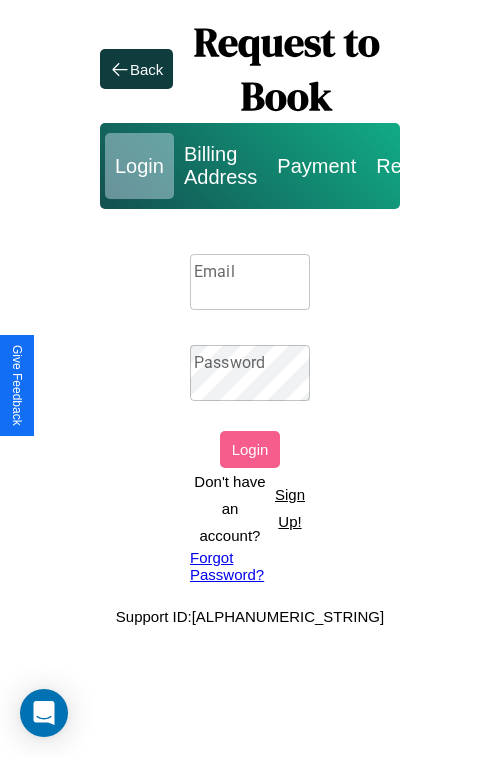 click on "Sign Up!" at bounding box center (290, 508) 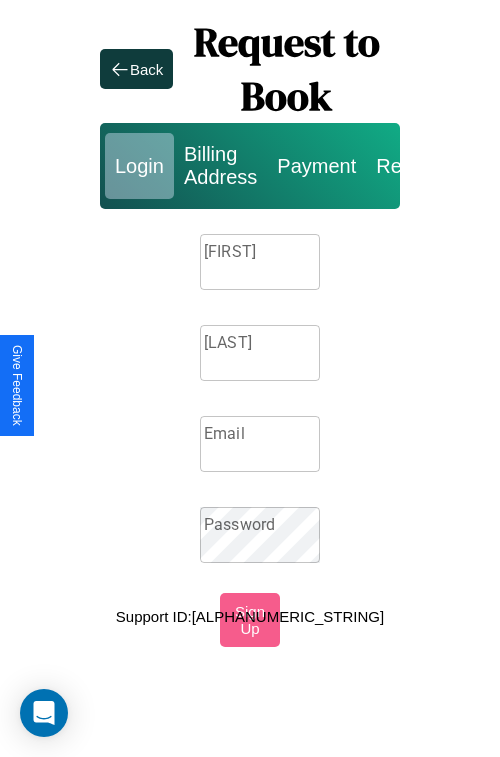 click on "Firstname" at bounding box center (260, 262) 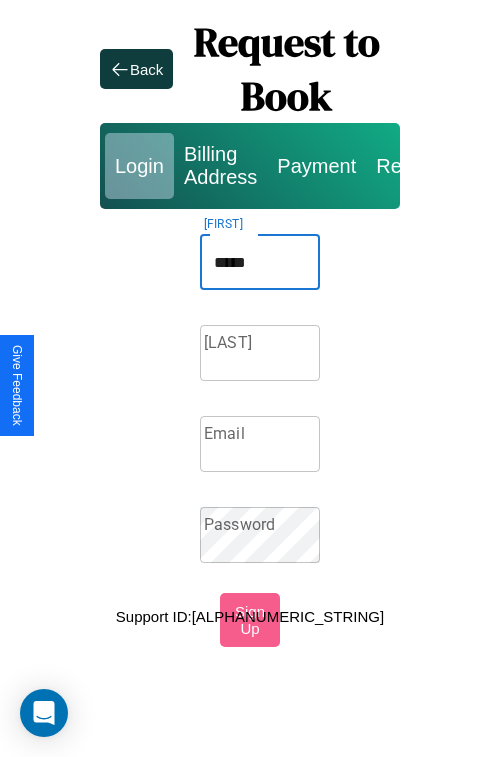 type on "*****" 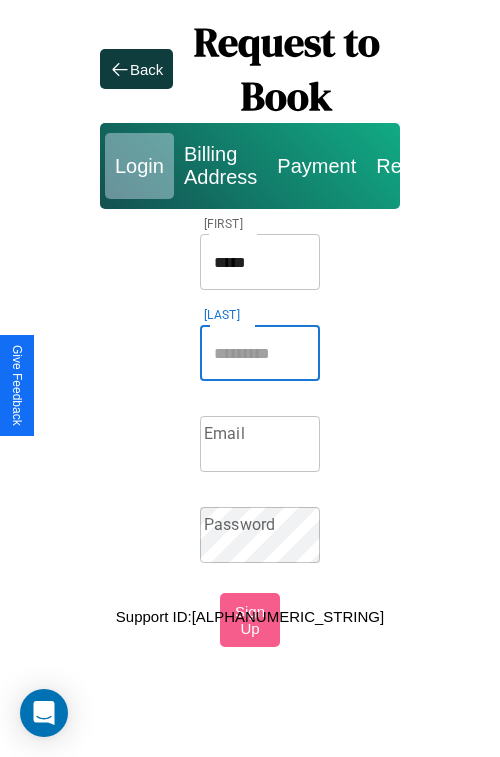 click on "Lastname" at bounding box center (260, 353) 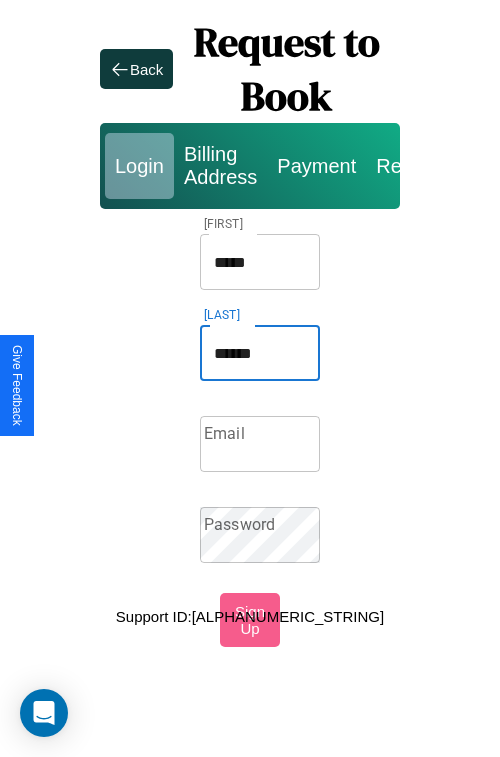 type on "******" 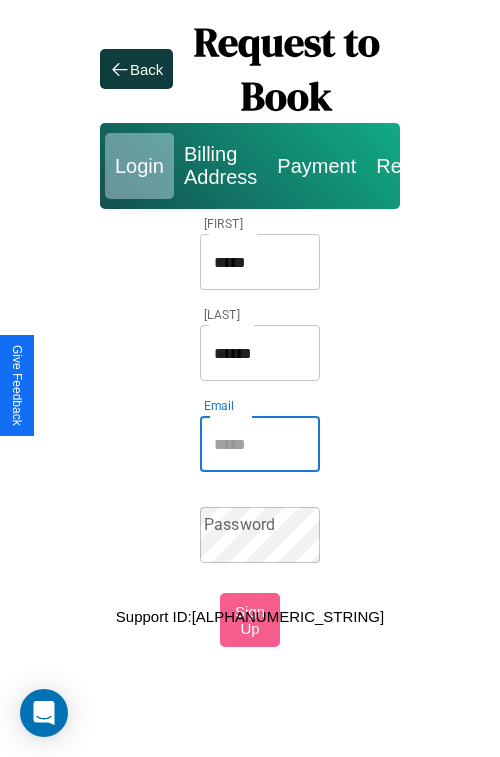 click on "Email" at bounding box center (260, 444) 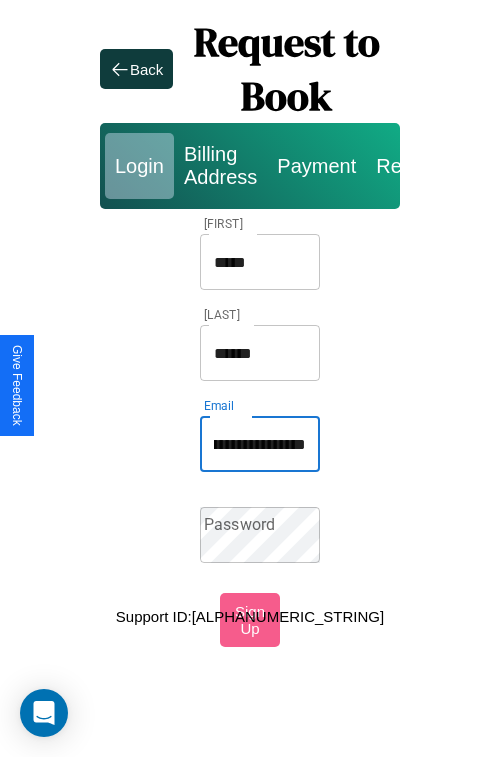 scroll, scrollTop: 0, scrollLeft: 88, axis: horizontal 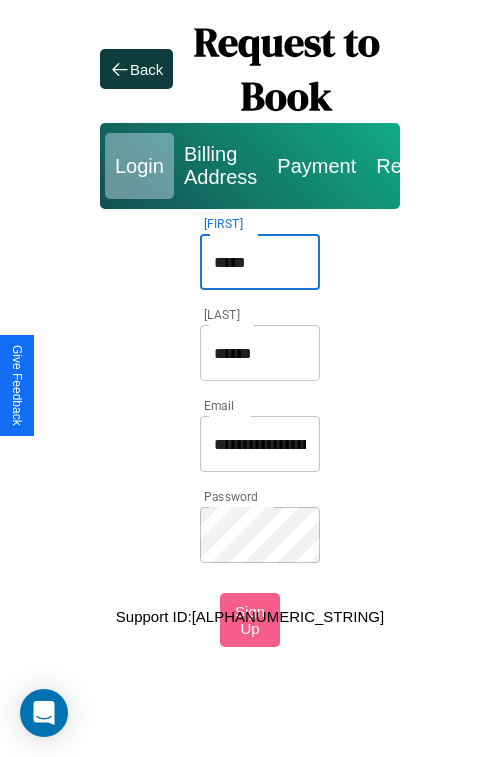 click on "*****" at bounding box center (260, 262) 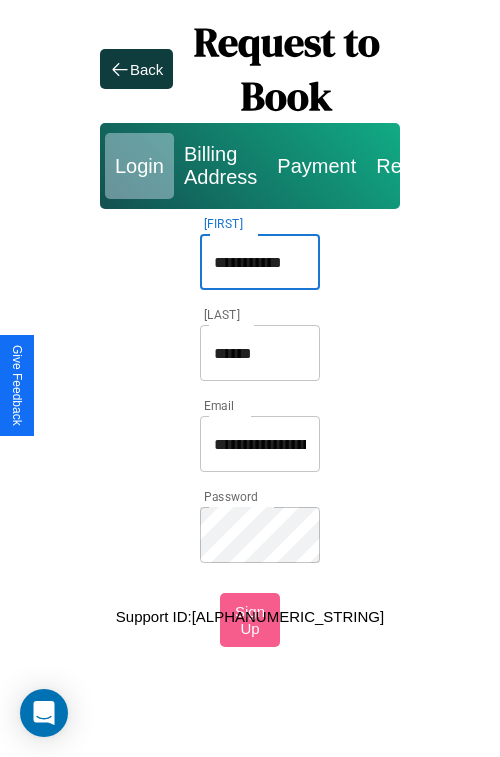 type on "**********" 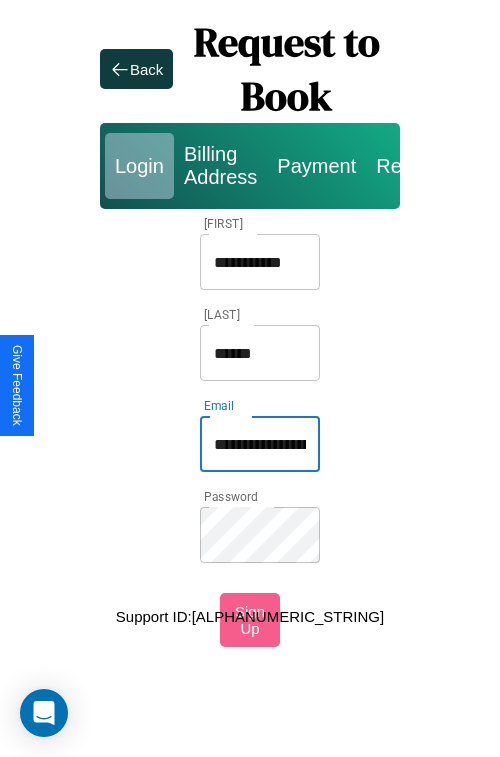 click on "**********" at bounding box center (260, 444) 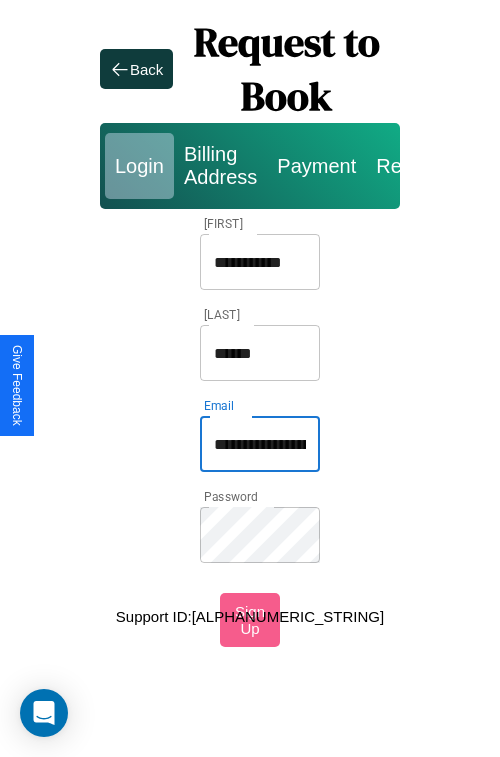 type on "**********" 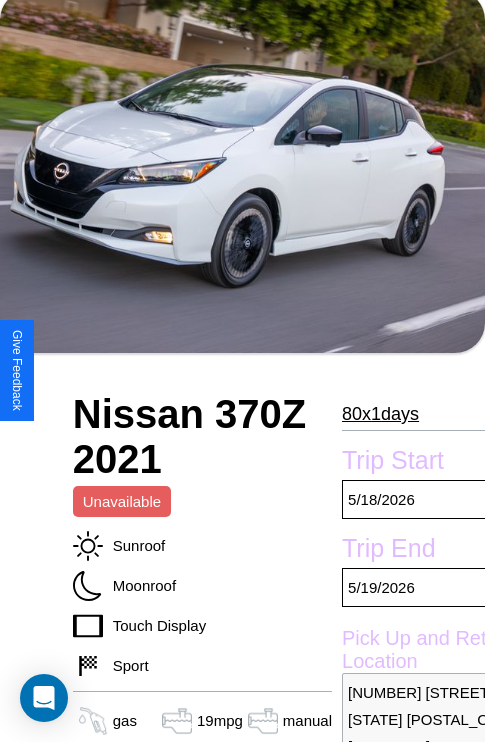 scroll, scrollTop: 134, scrollLeft: 0, axis: vertical 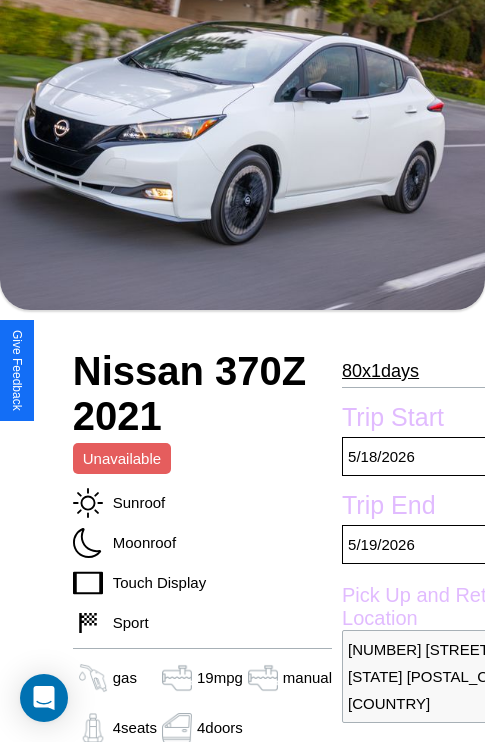 click on "80  x  1  days" at bounding box center [380, 371] 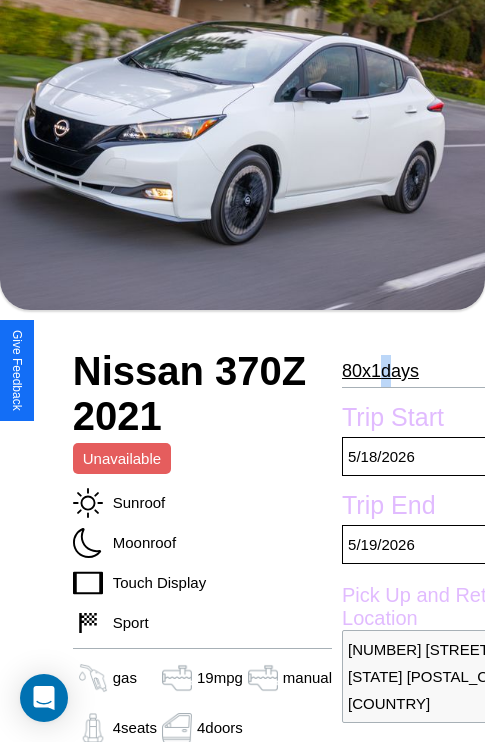 click on "80  x  1  days" at bounding box center (380, 371) 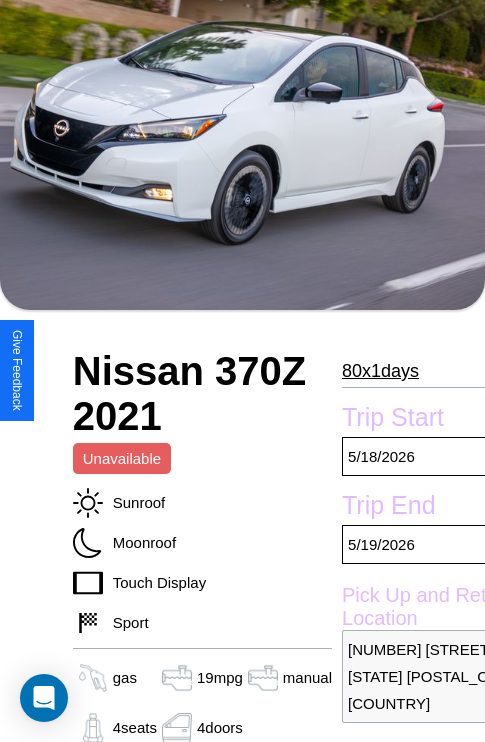 click on "80  x  1  days" at bounding box center (380, 371) 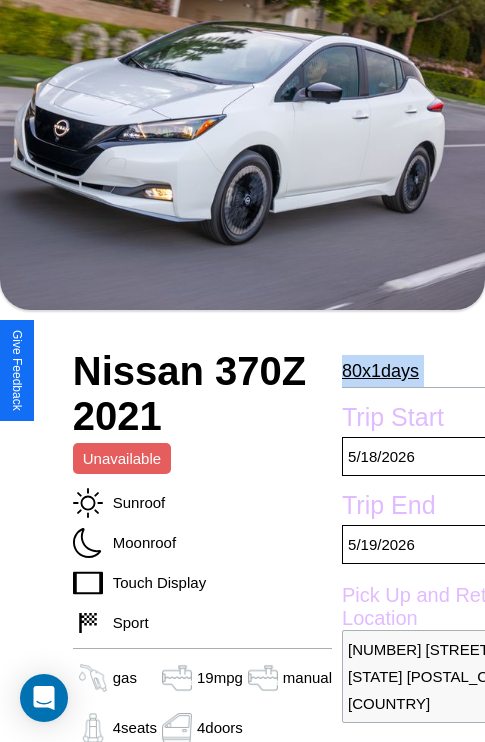 click on "80  x  1  days" at bounding box center (380, 371) 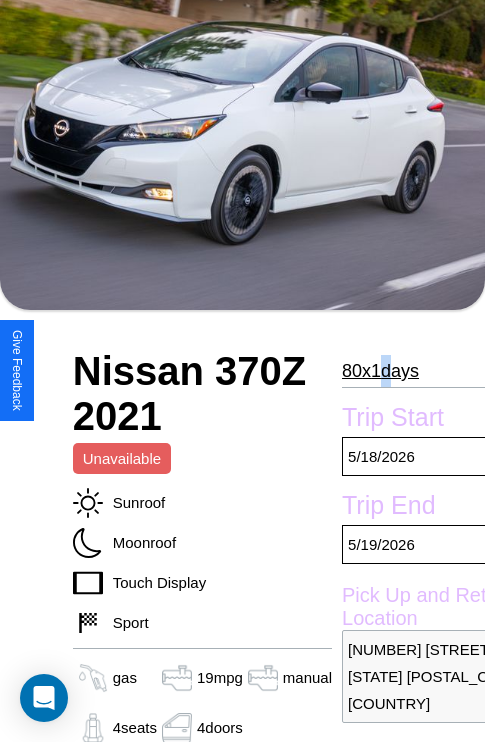 click on "80  x  1  days" at bounding box center (380, 371) 